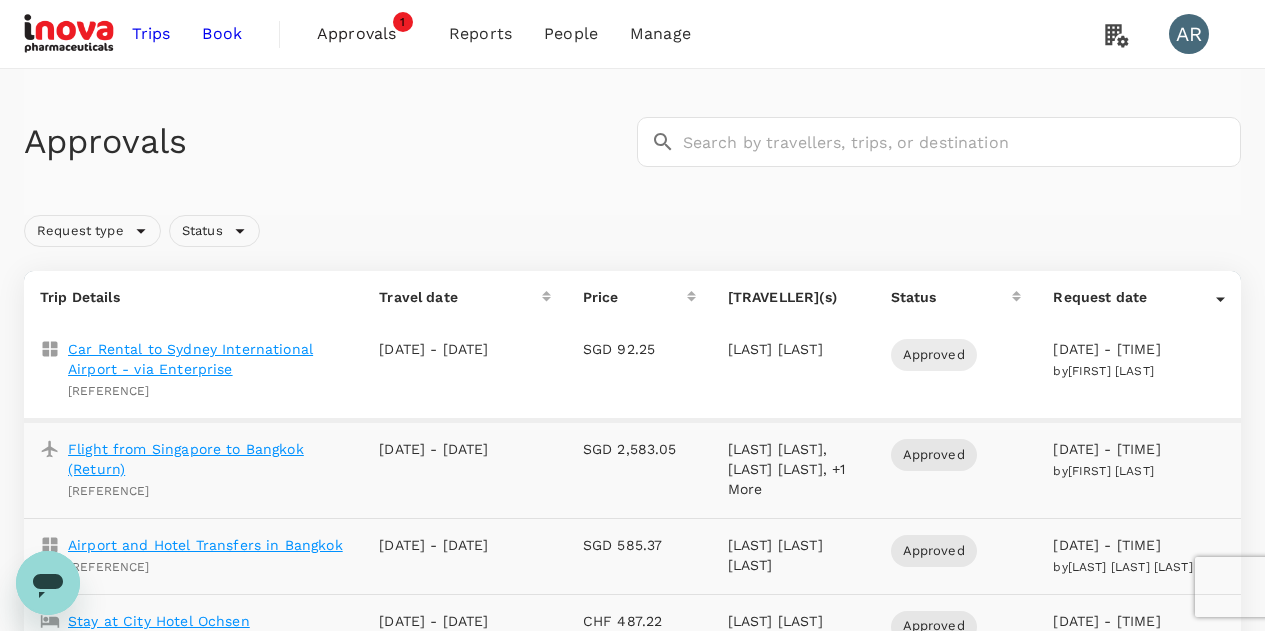 scroll, scrollTop: 0, scrollLeft: 0, axis: both 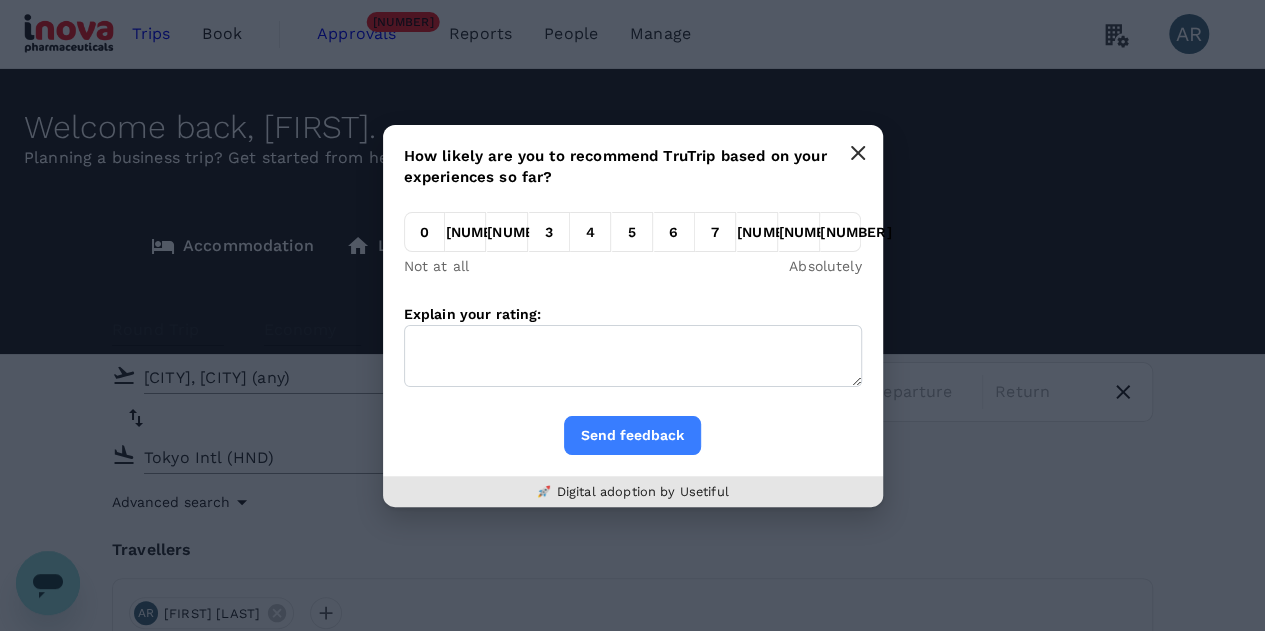 click at bounding box center (858, 153) 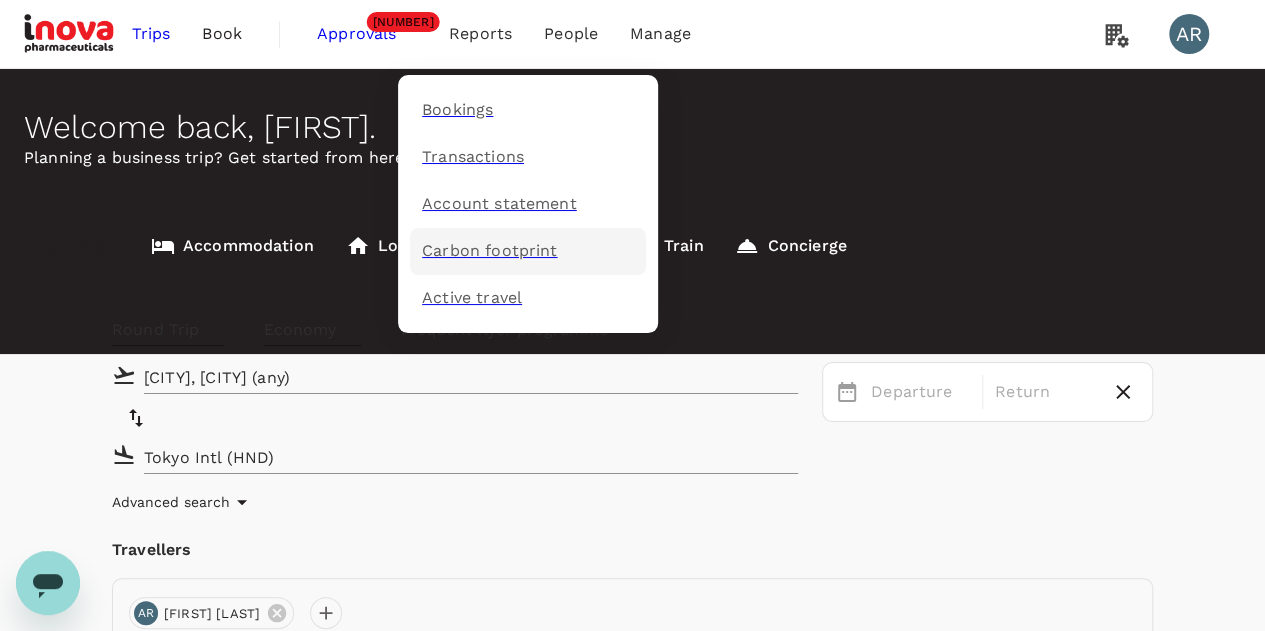 click on "Carbon footprint" at bounding box center (489, 251) 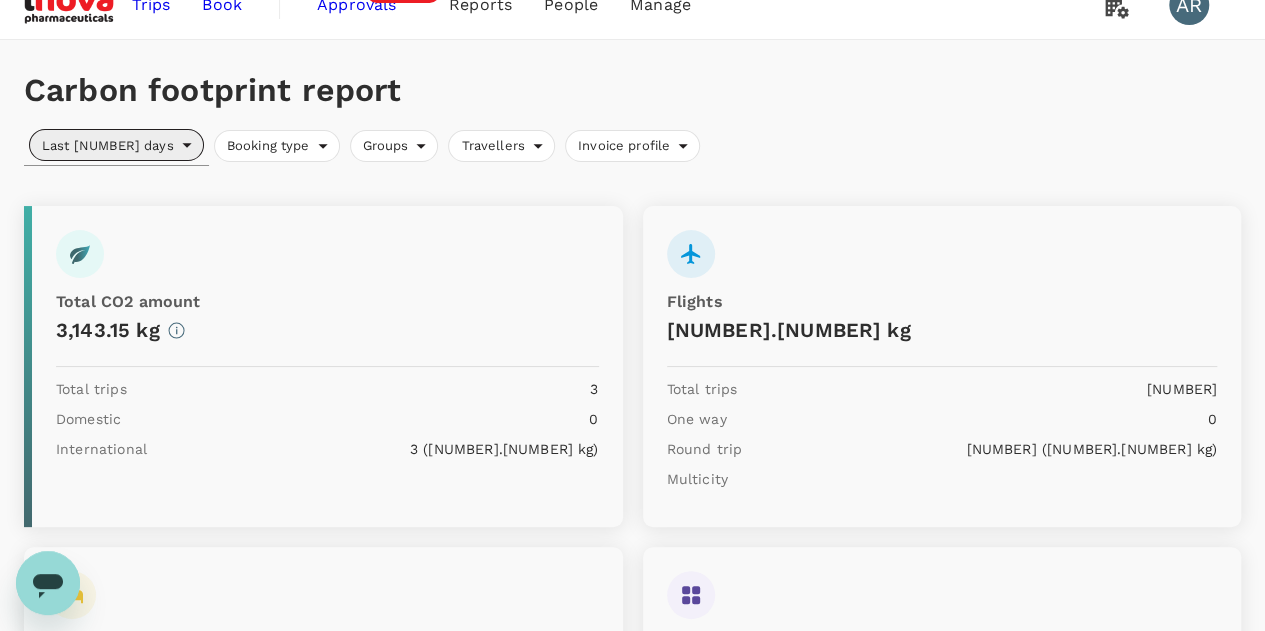 scroll, scrollTop: 0, scrollLeft: 0, axis: both 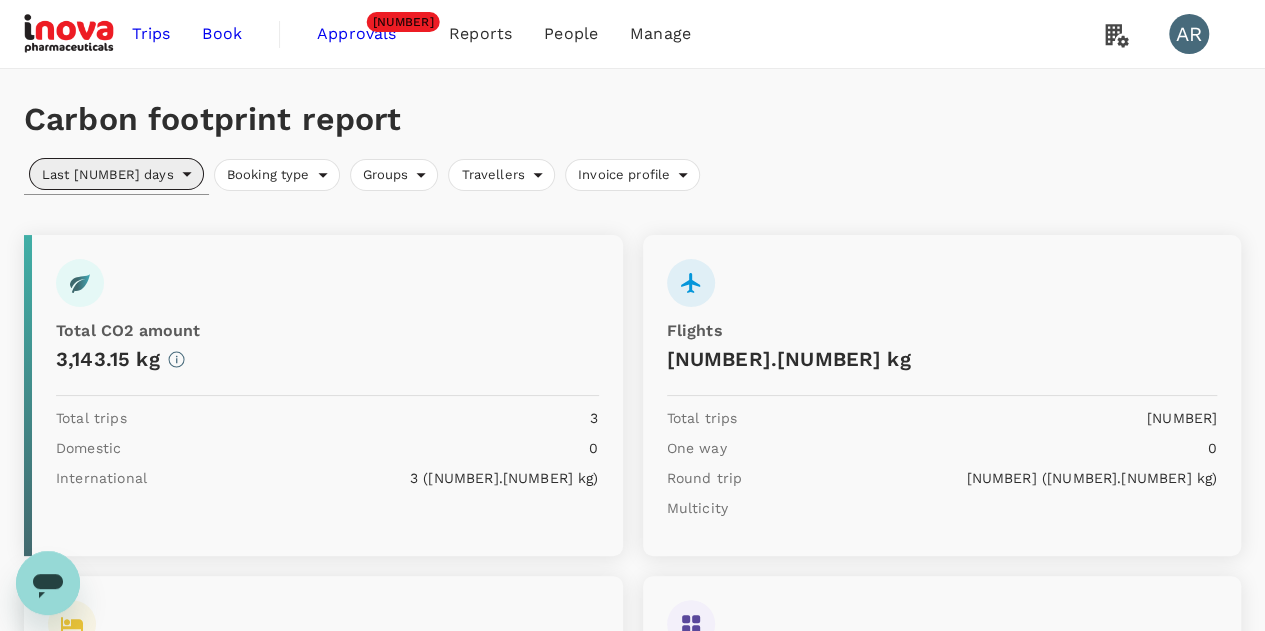 click on "Approvals" at bounding box center [367, 34] 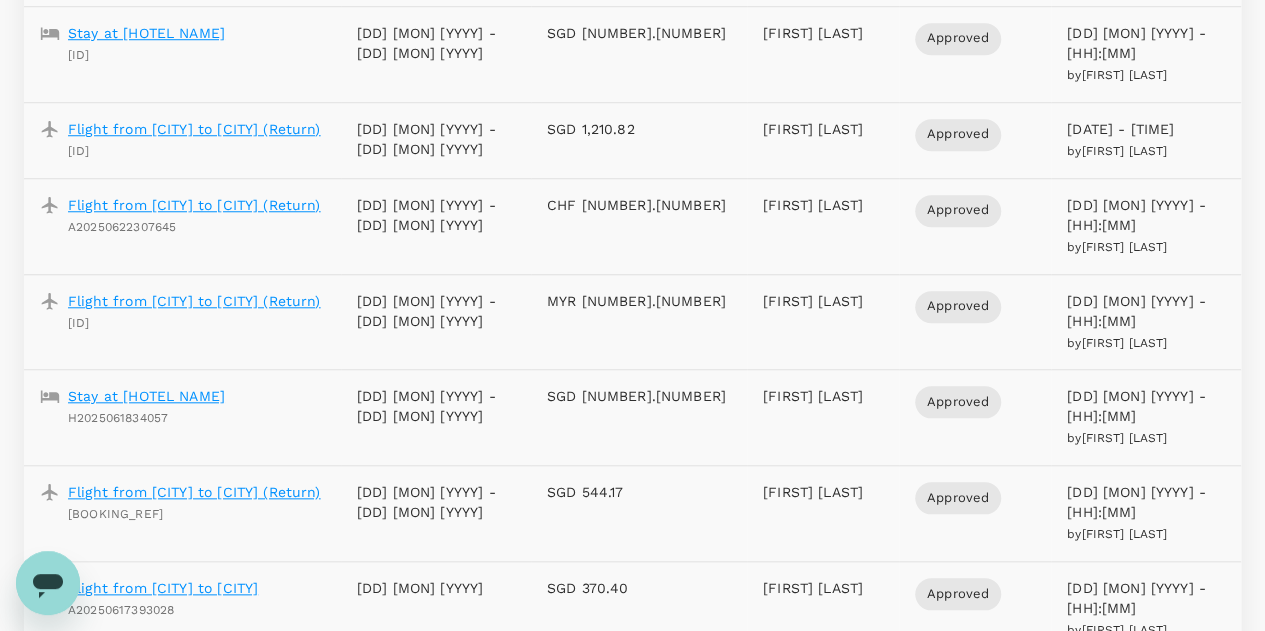 scroll, scrollTop: 0, scrollLeft: 0, axis: both 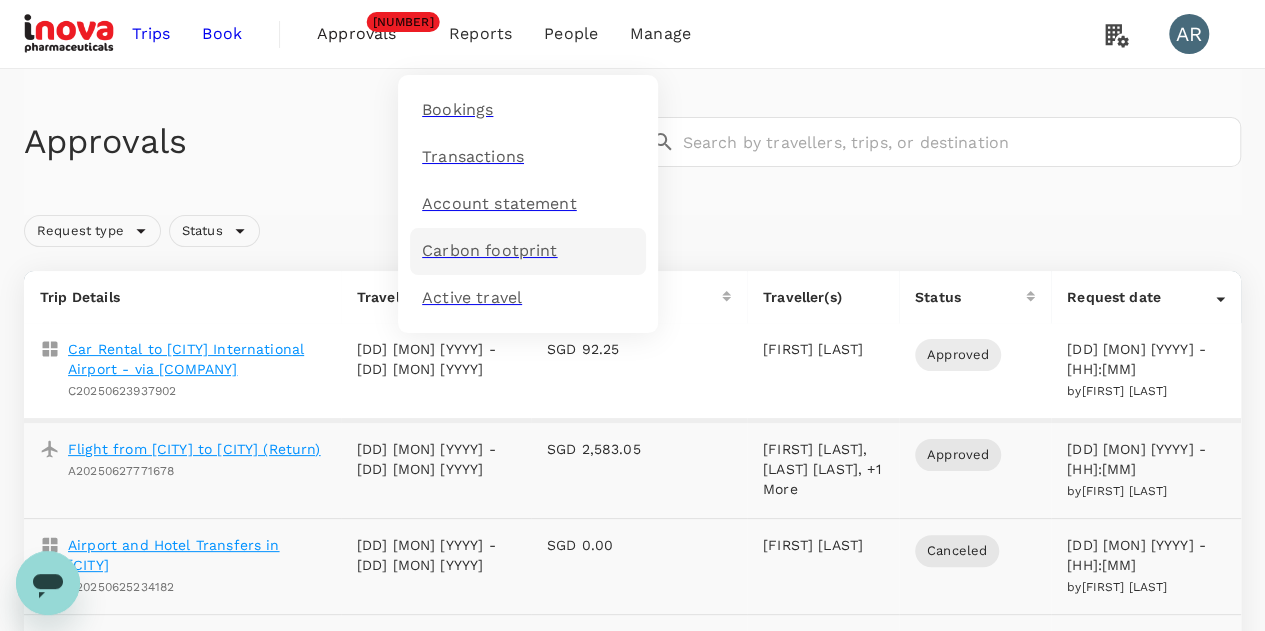 click on "Carbon footprint" at bounding box center (489, 251) 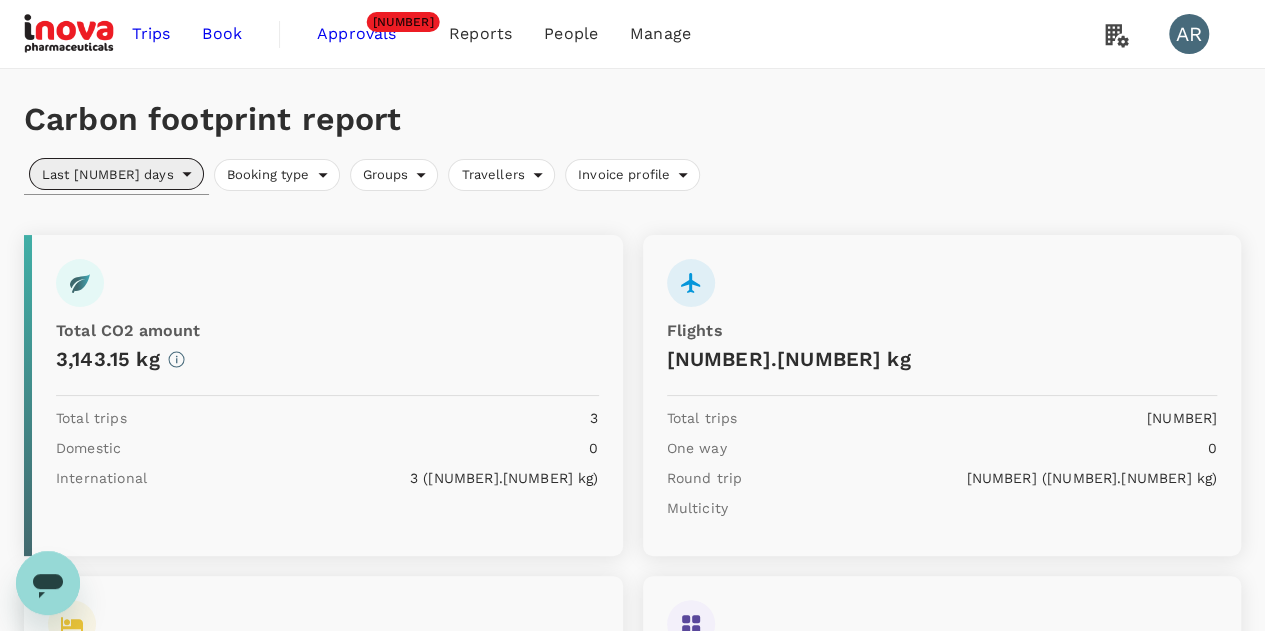 click on "Last 30 days last30Days Booking type Groups Travellers Invoice profile" at bounding box center [632, 170] 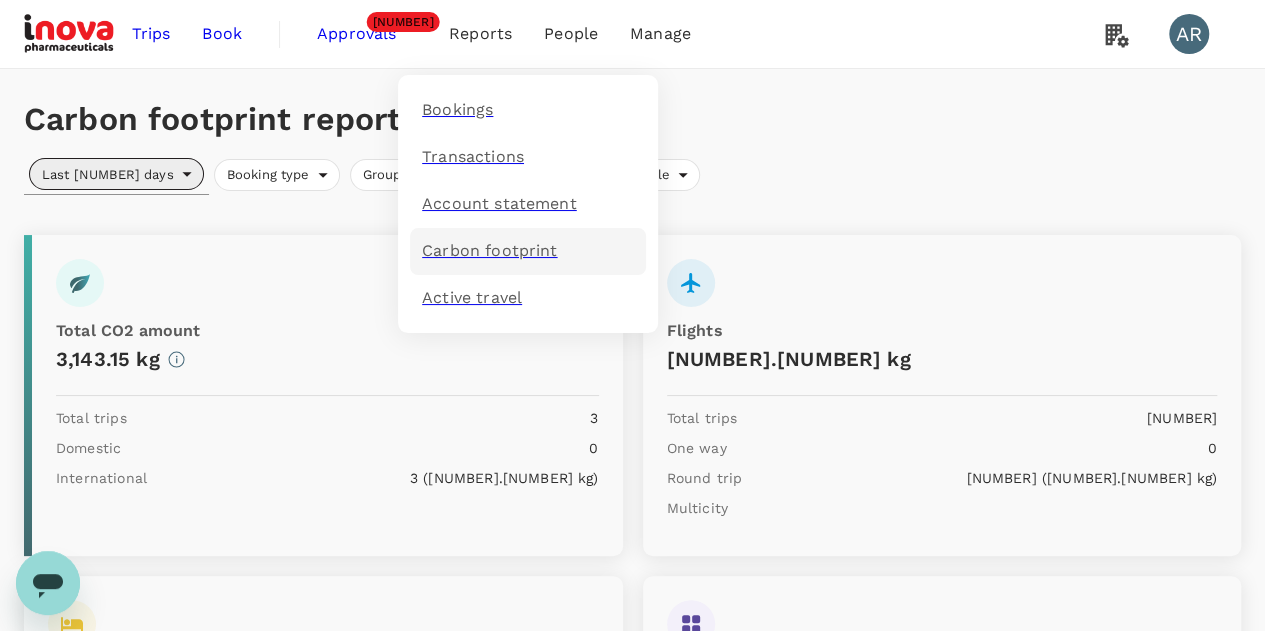 click on "Carbon footprint" at bounding box center (528, 251) 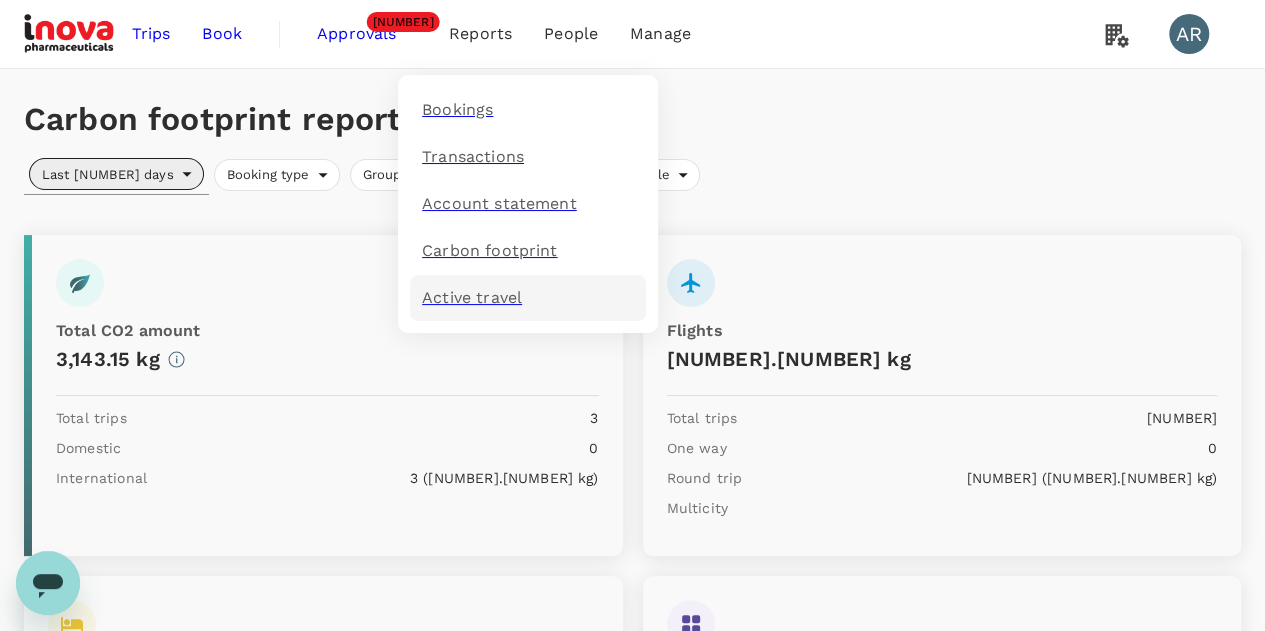 click on "Active travel" at bounding box center [472, 298] 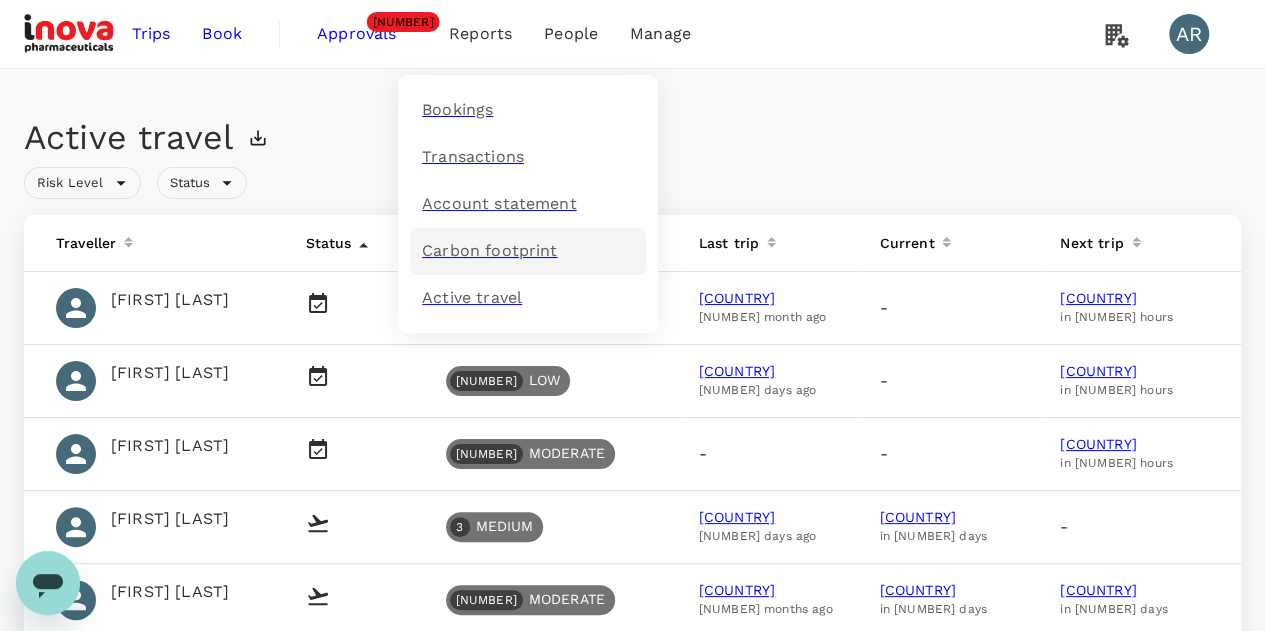 click on "Carbon footprint" at bounding box center (489, 251) 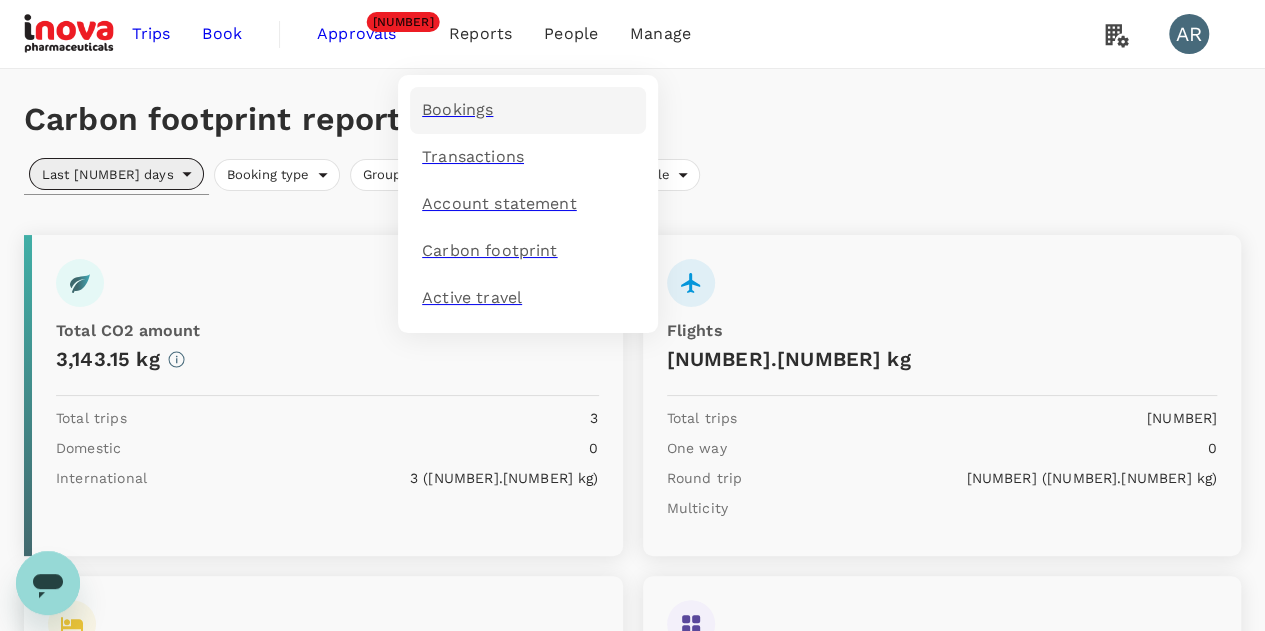 click on "Bookings" at bounding box center (528, 110) 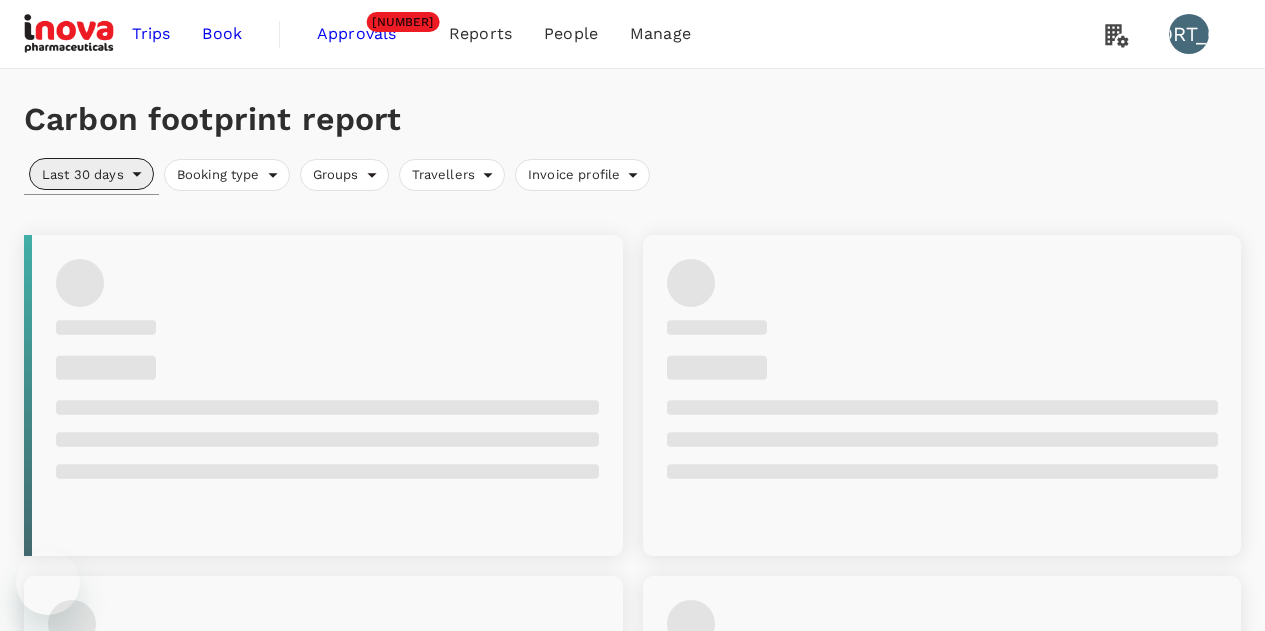 scroll, scrollTop: 0, scrollLeft: 0, axis: both 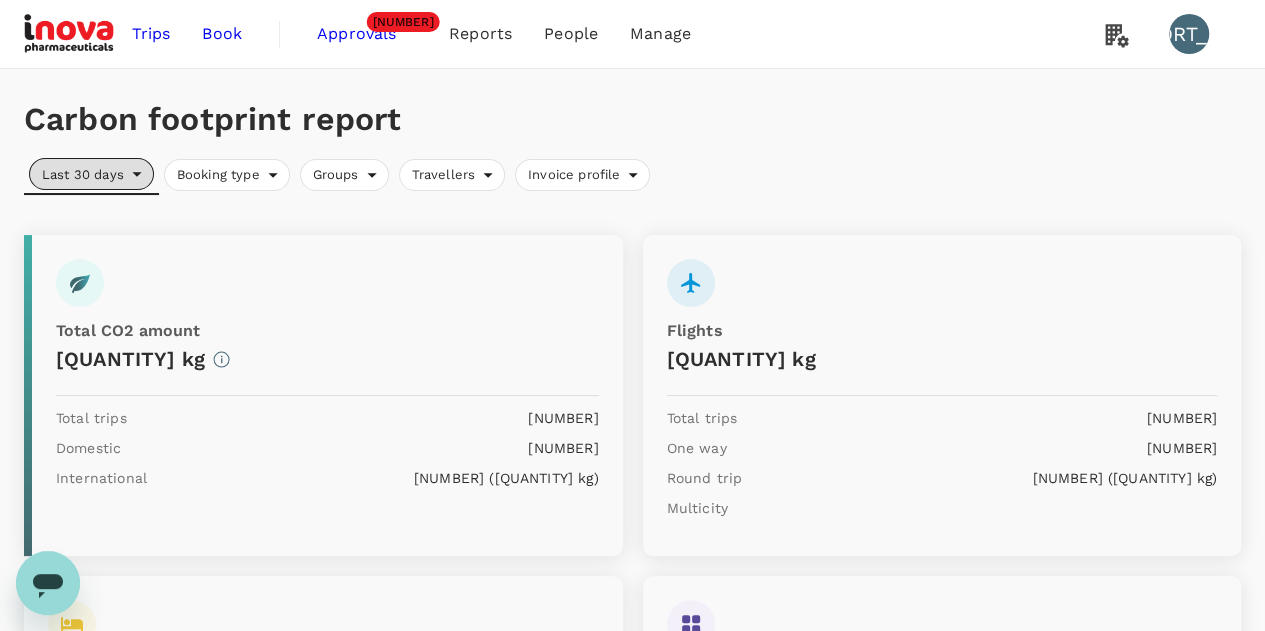 click at bounding box center (137, 174) 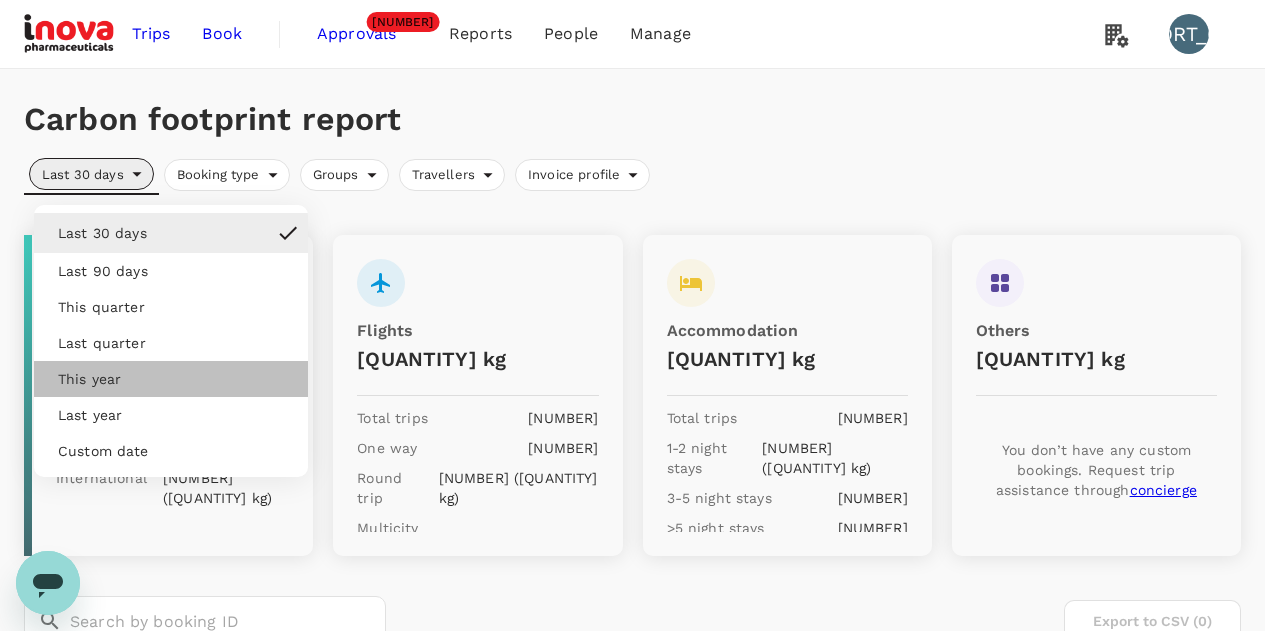 click on "This year" at bounding box center [171, 379] 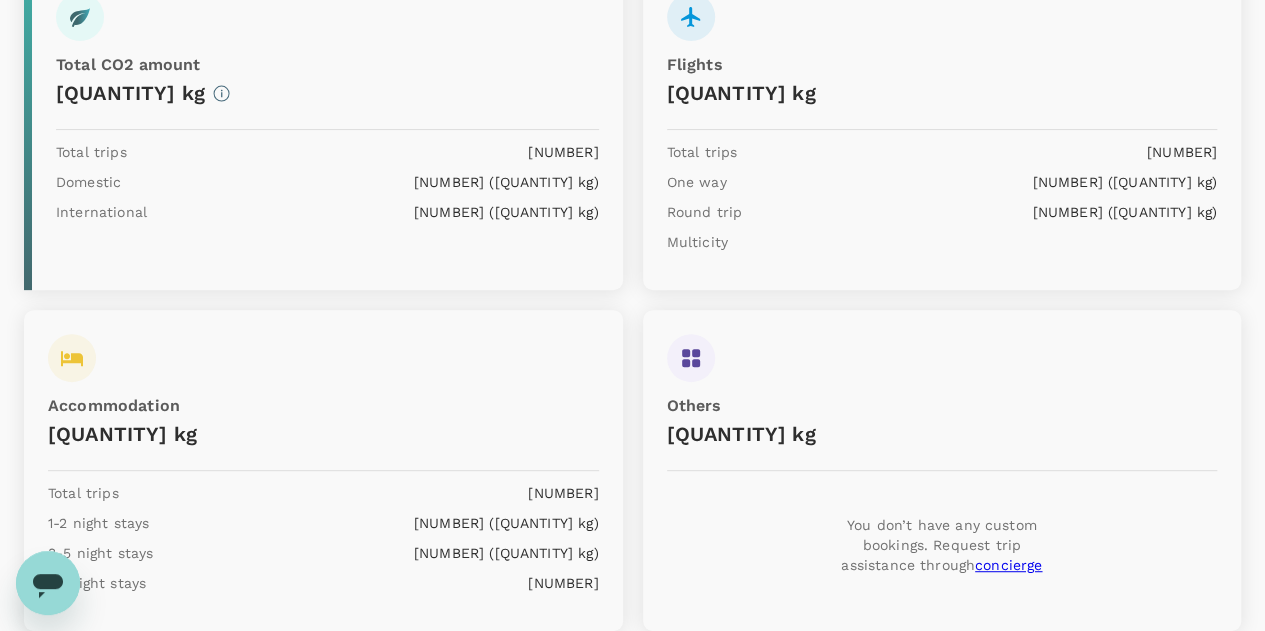 scroll, scrollTop: 416, scrollLeft: 0, axis: vertical 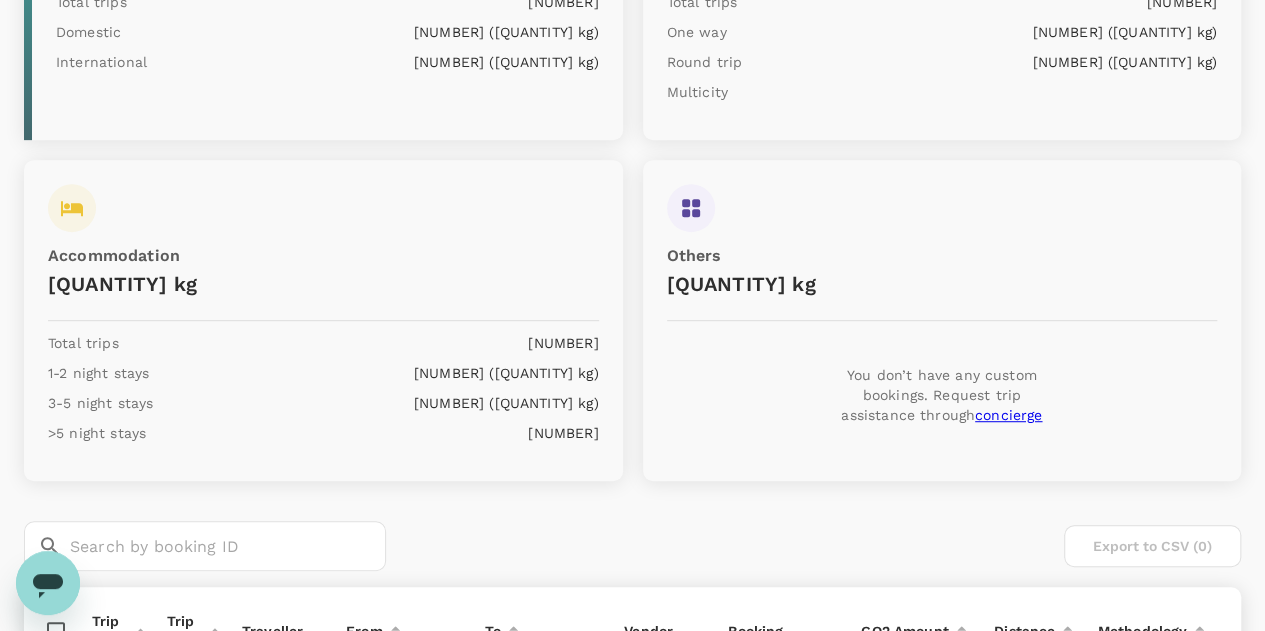 click at bounding box center [52, 631] 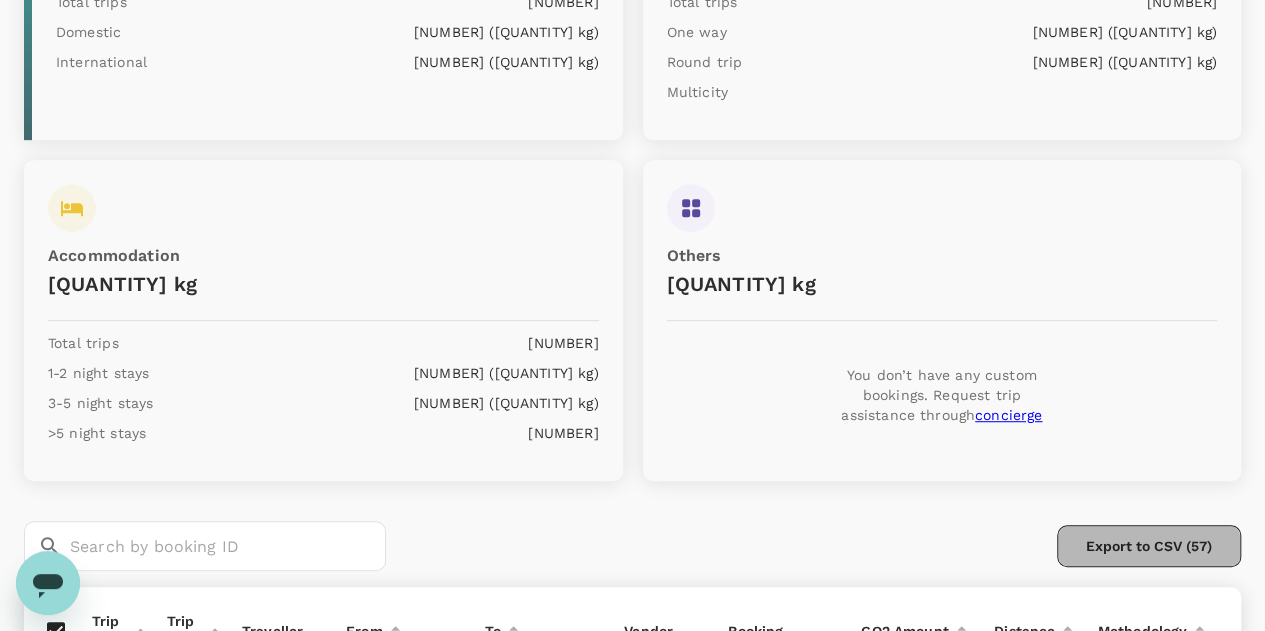 click on "Export to CSV (57)" at bounding box center (1149, 546) 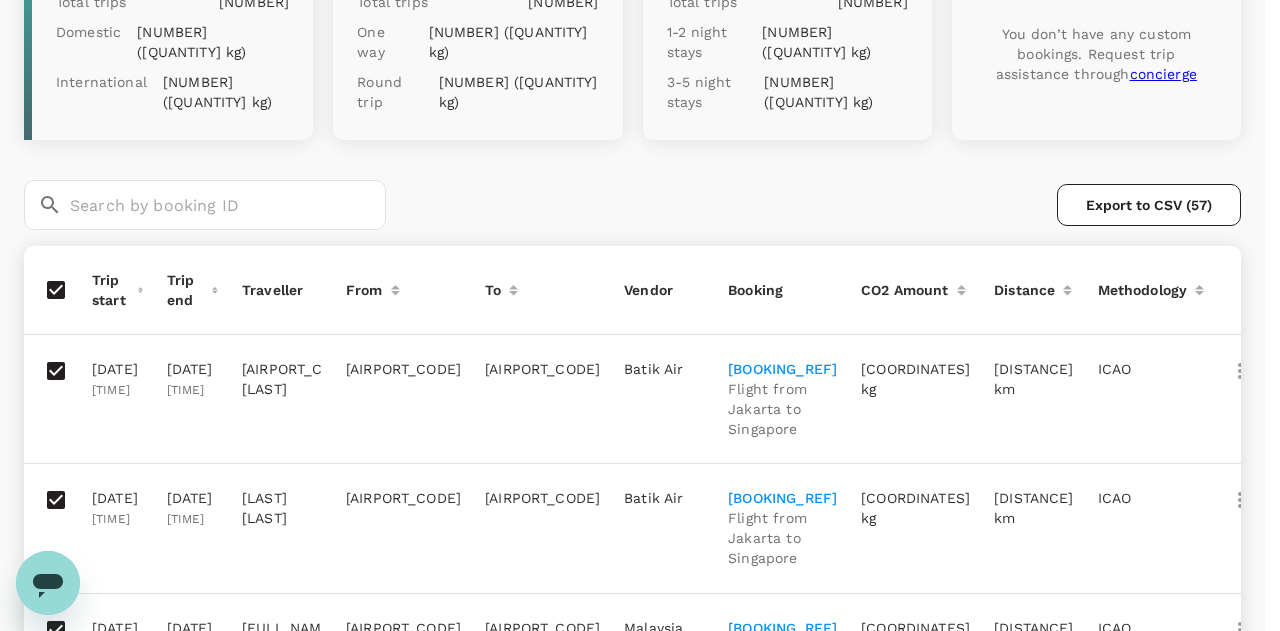 click on "Export 57 booking(s)" at bounding box center [175, 8775] 